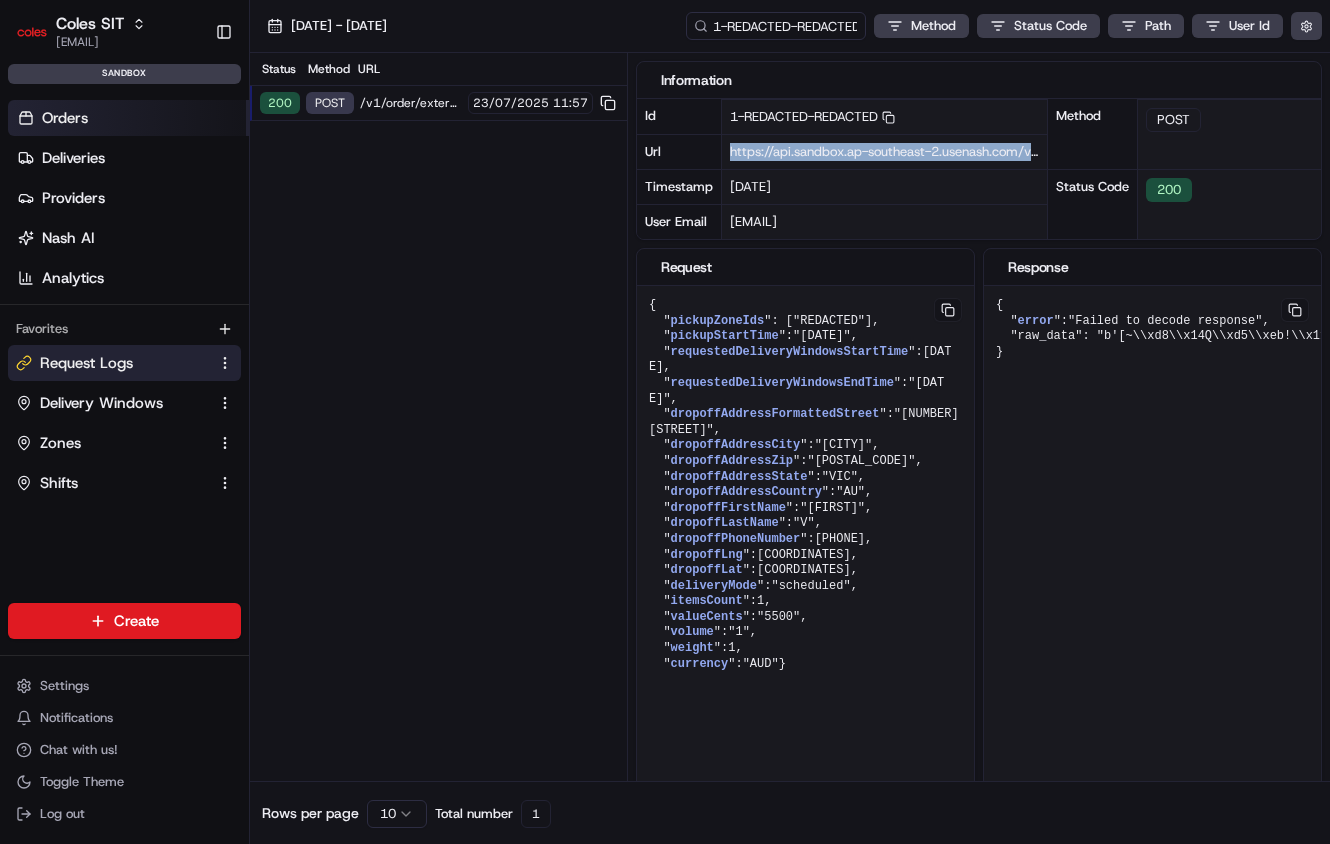 scroll, scrollTop: 0, scrollLeft: 0, axis: both 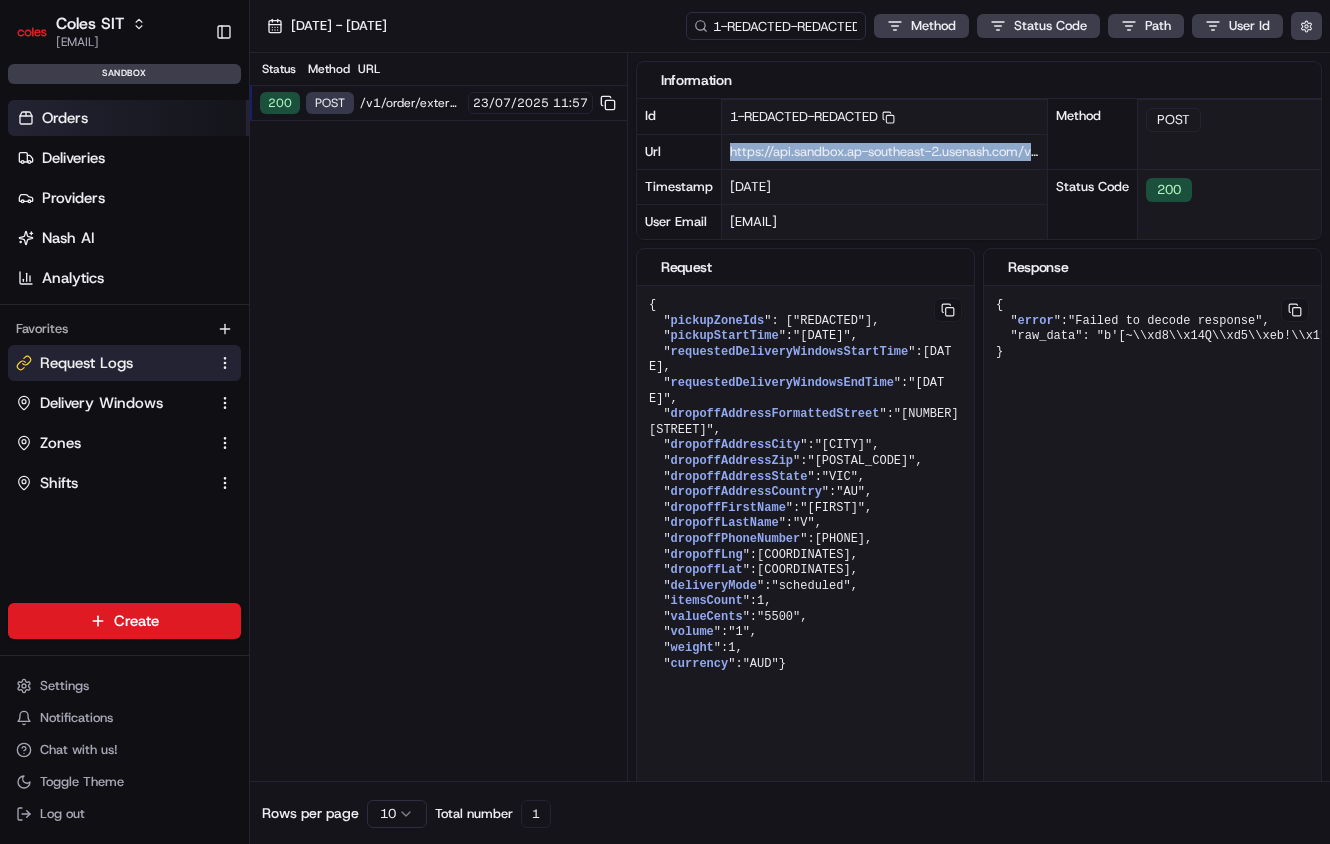 click on "Orders" at bounding box center [128, 118] 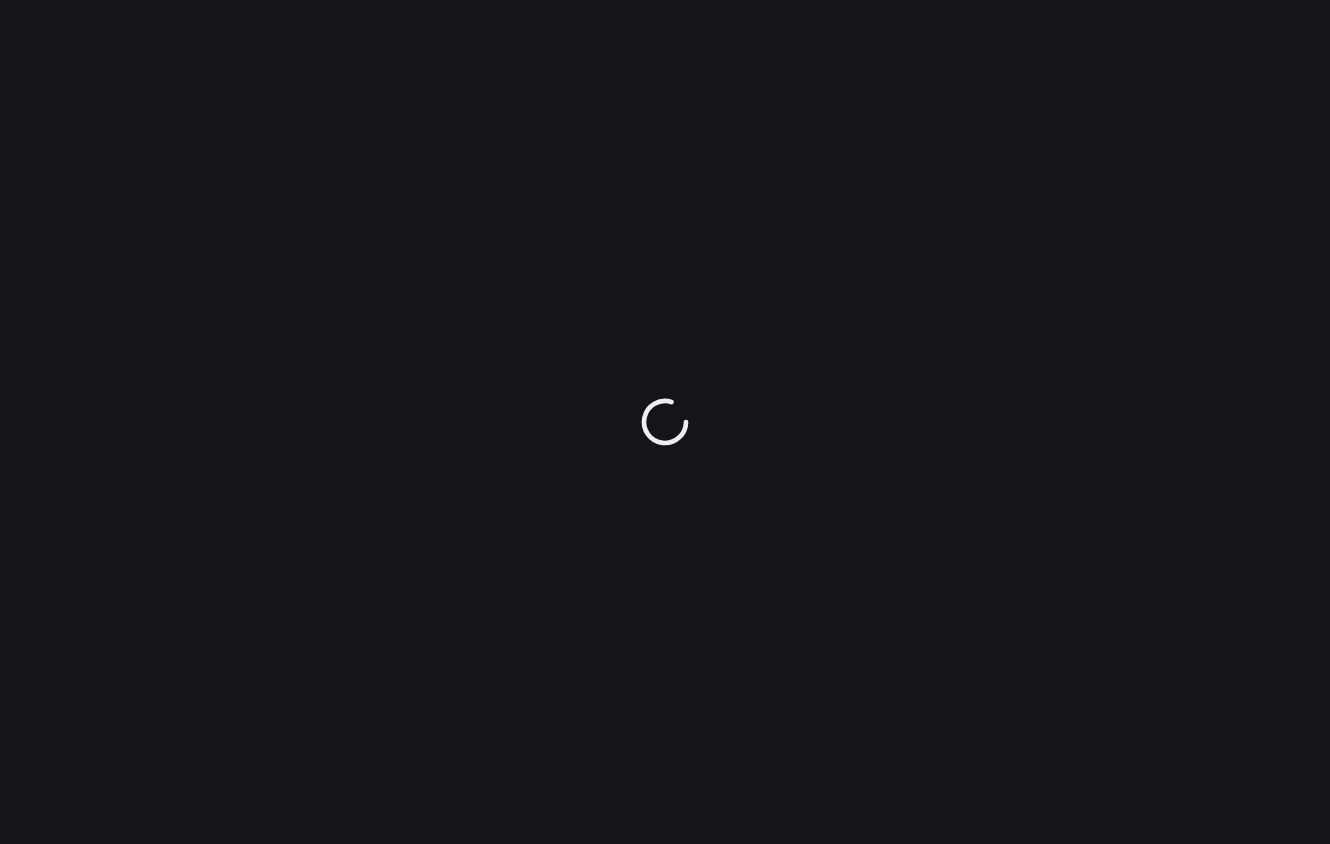 scroll, scrollTop: 0, scrollLeft: 0, axis: both 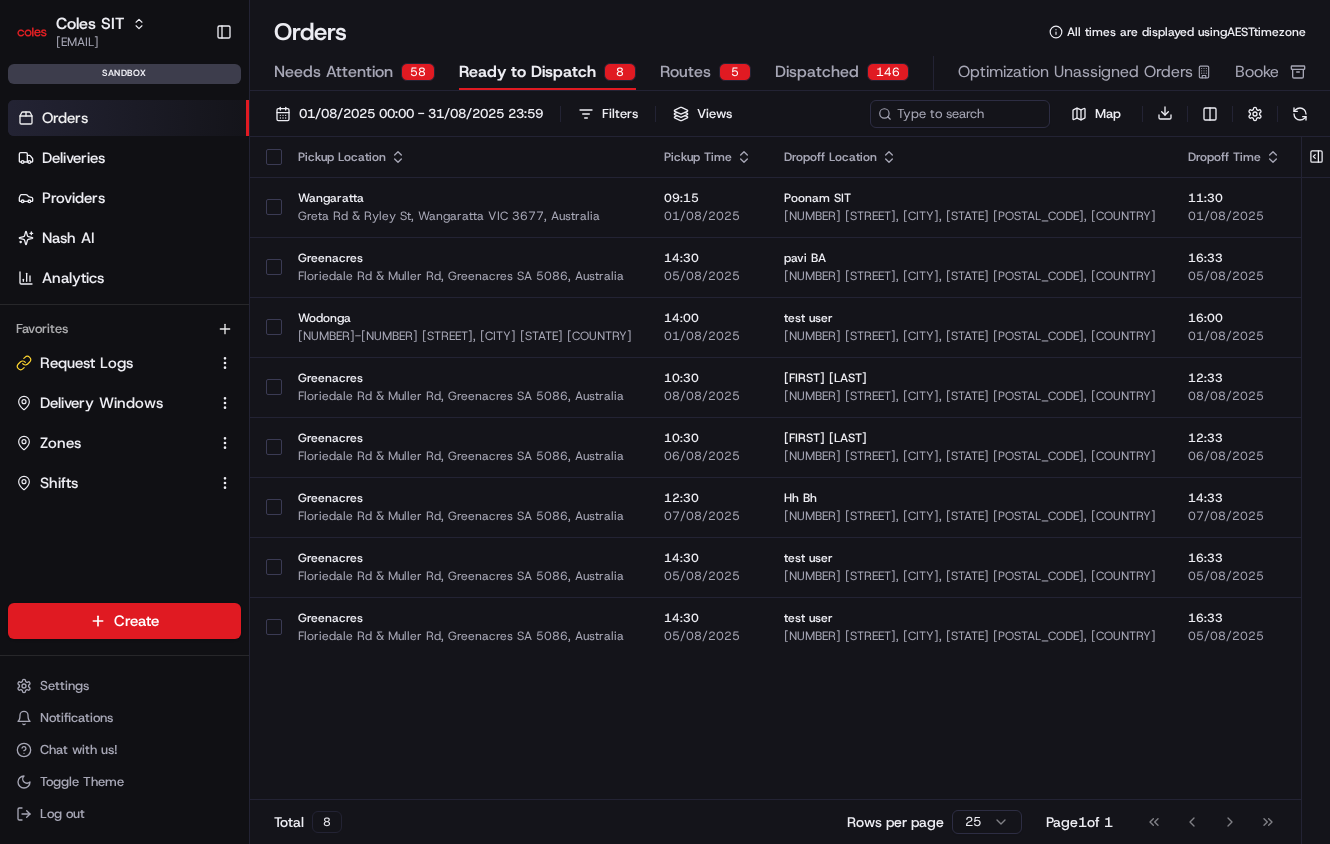 click on "Orders" at bounding box center (65, 118) 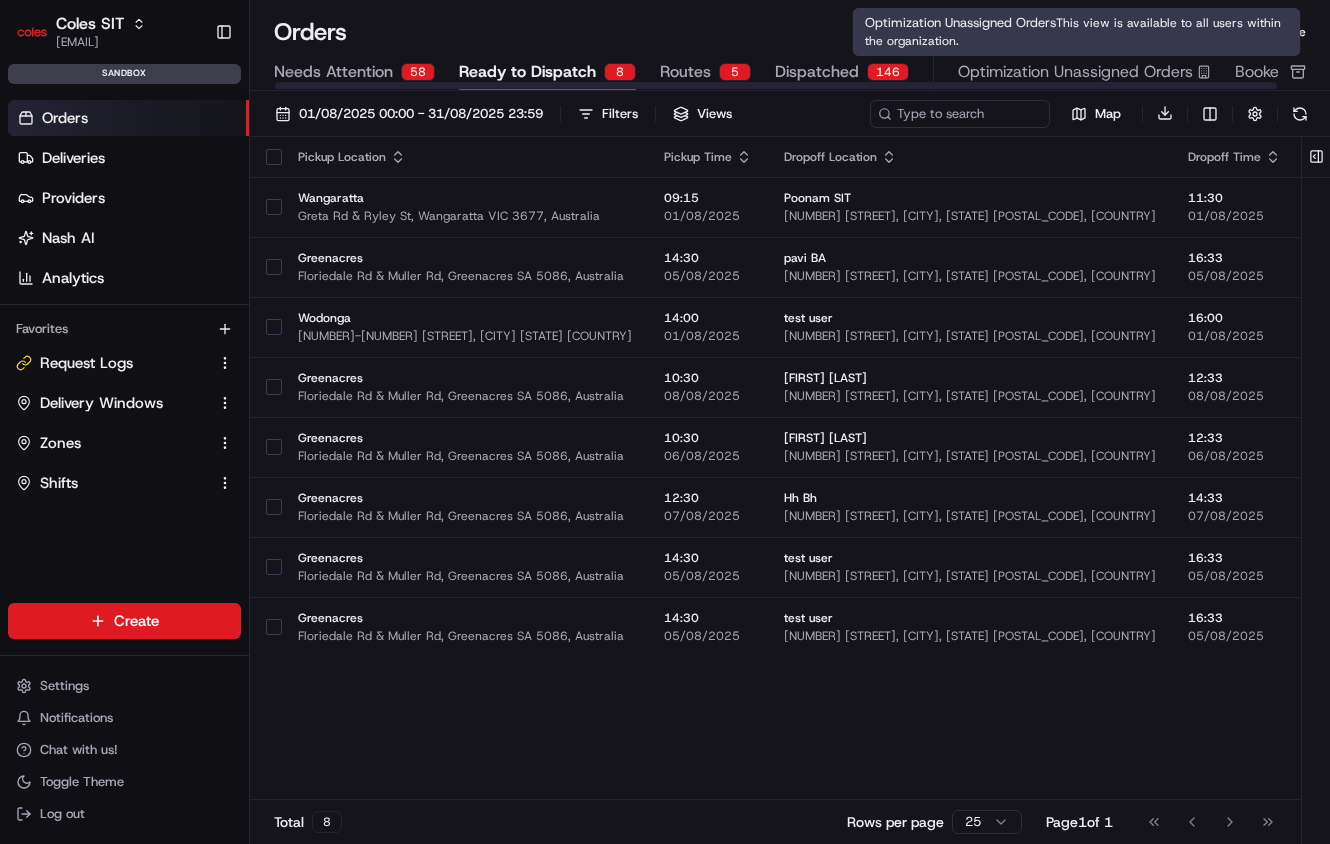 click on "Optimization Unassigned Orders" at bounding box center [1075, 72] 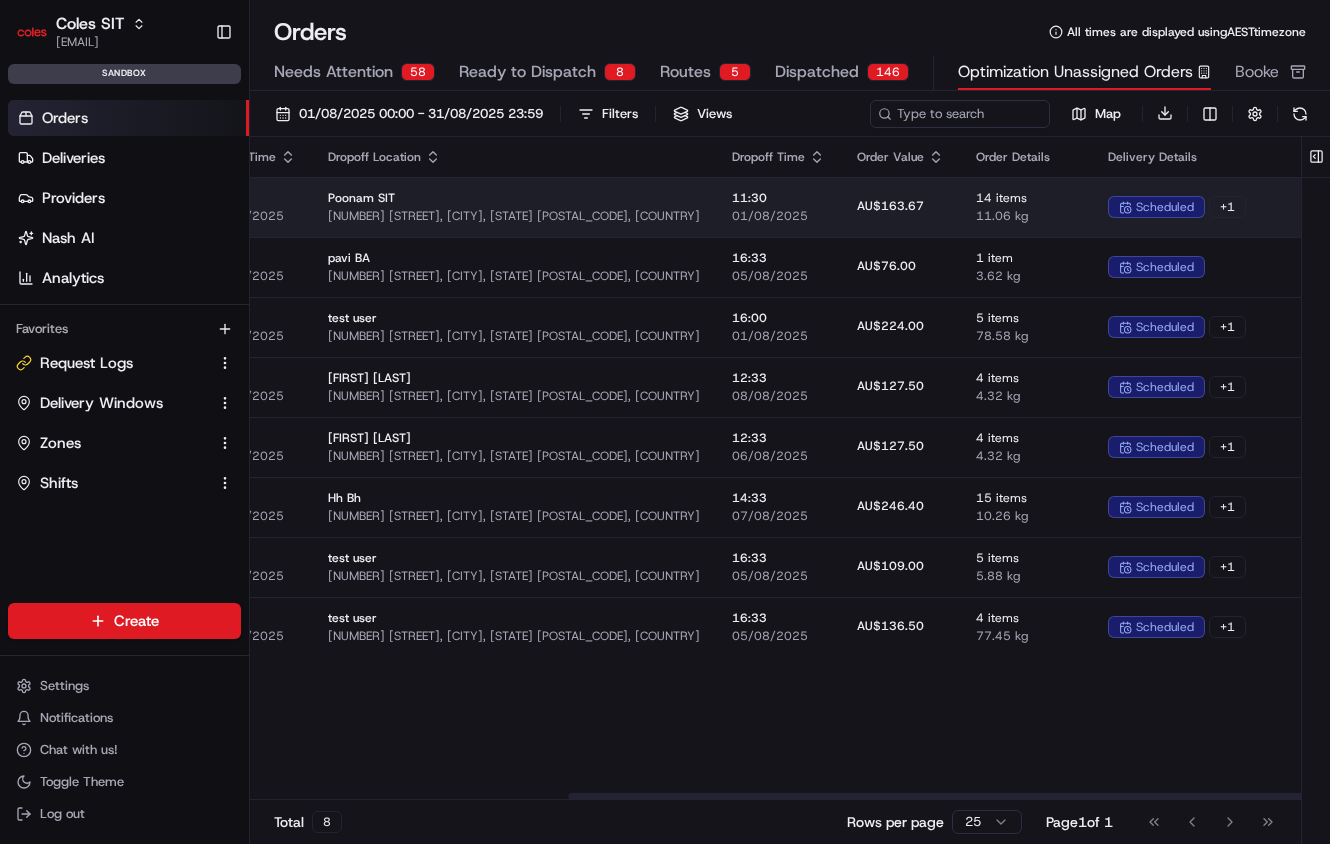 scroll, scrollTop: 0, scrollLeft: 0, axis: both 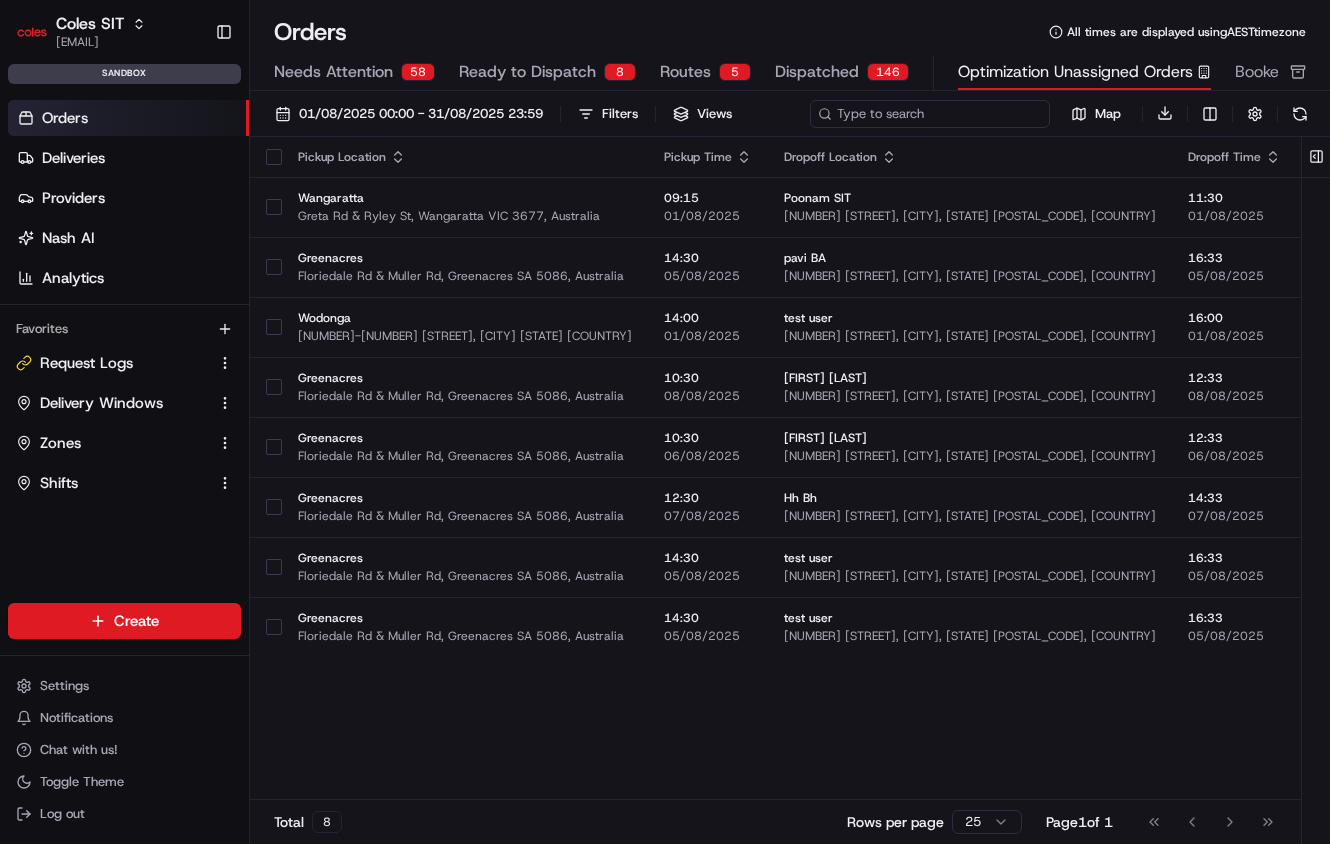 click at bounding box center (930, 114) 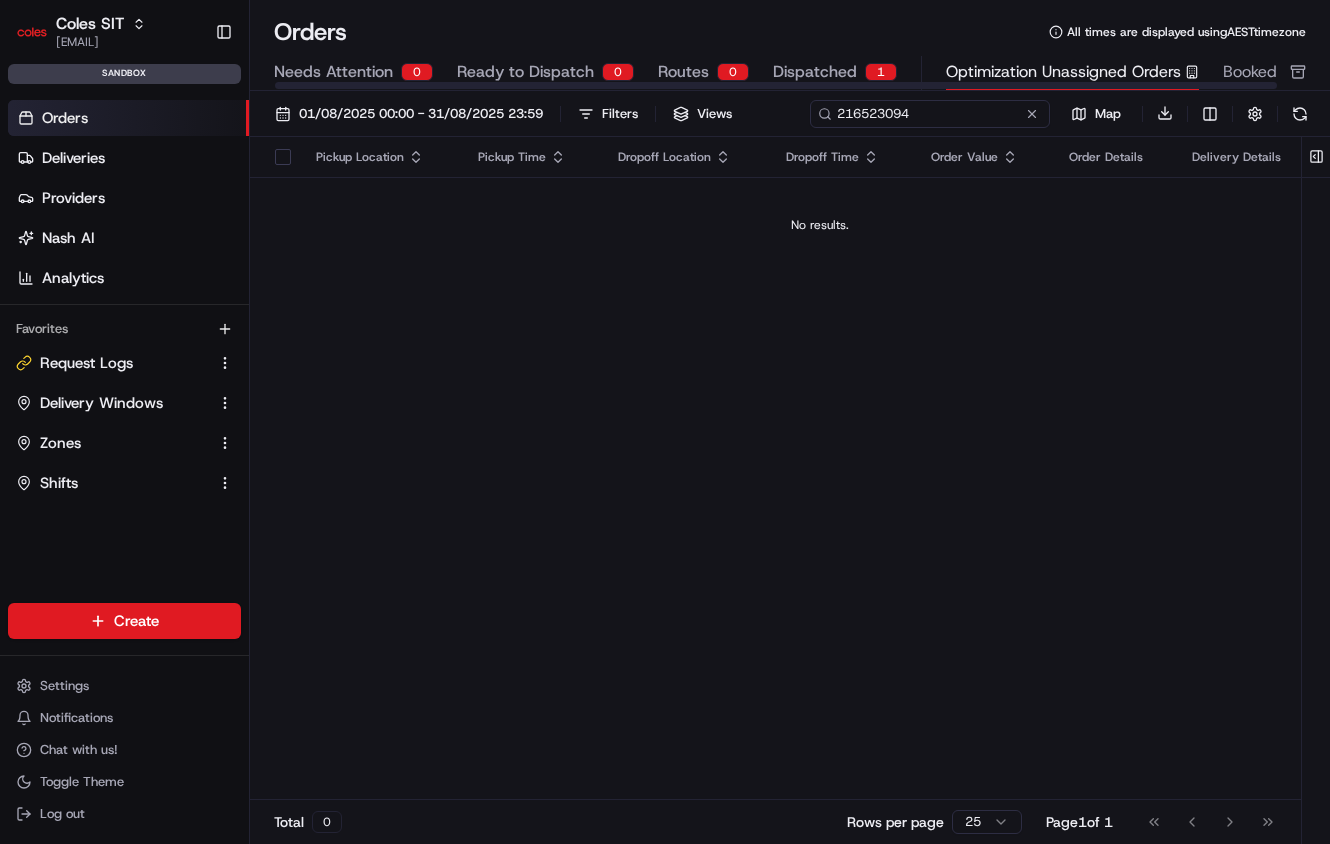 type on "216523094" 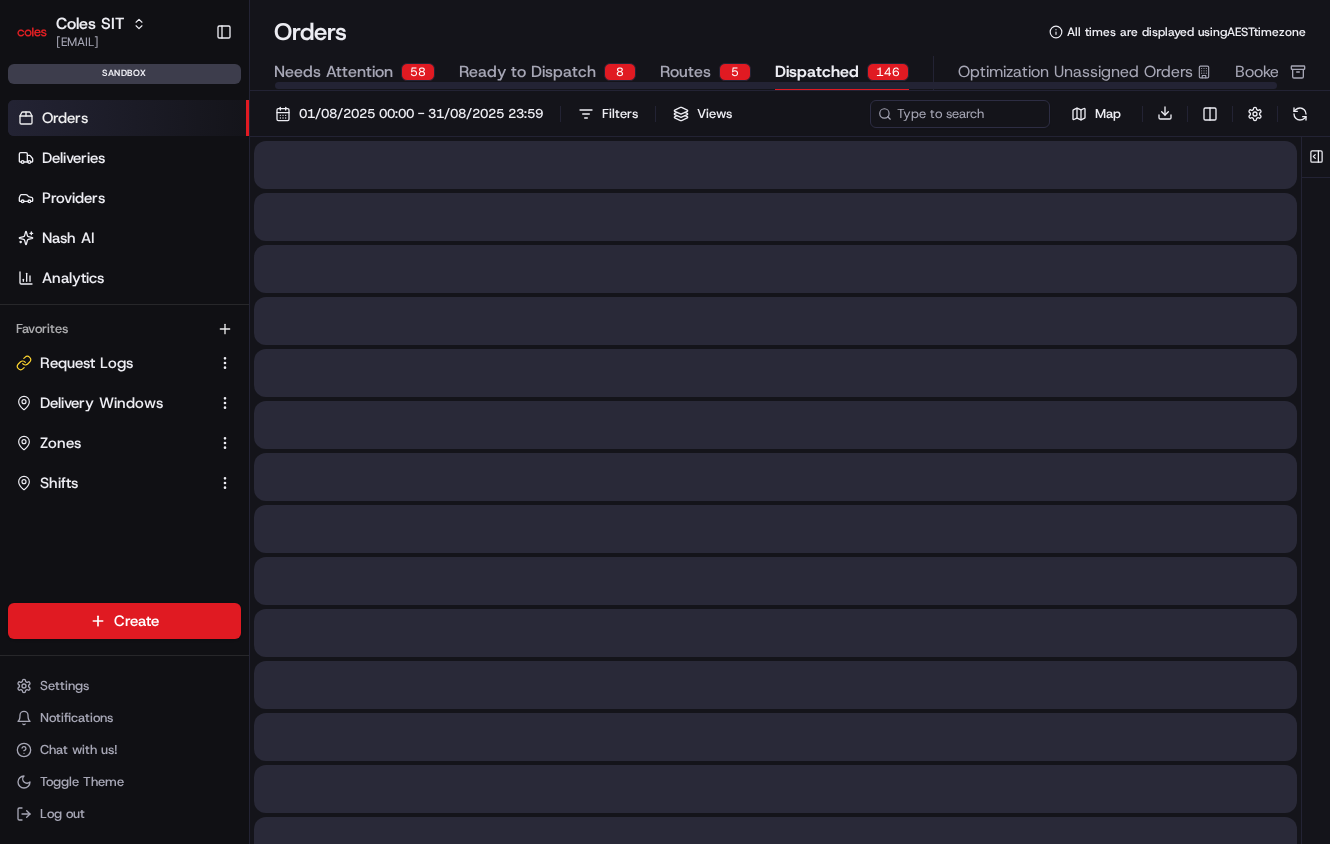 click on "Dispatched" at bounding box center (817, 72) 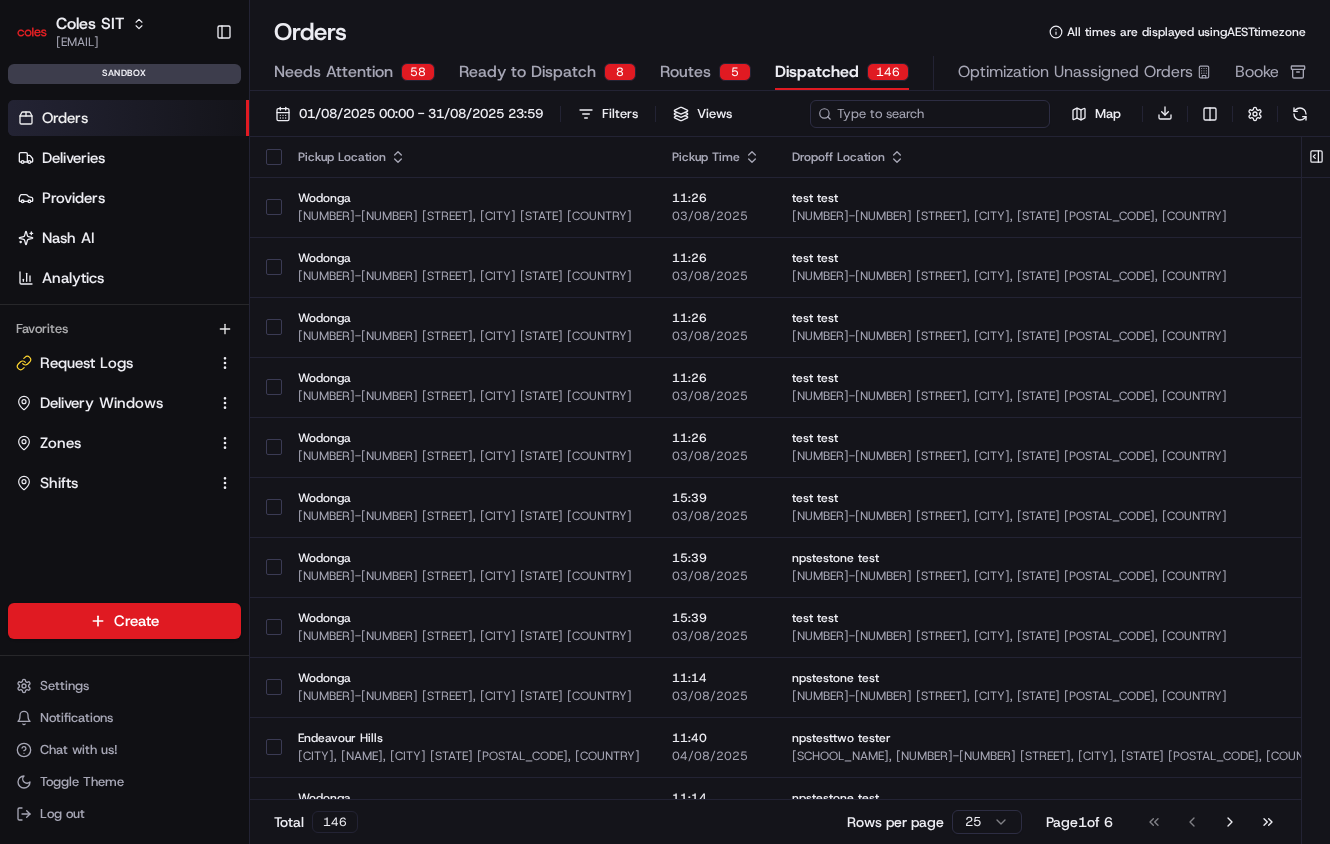 click at bounding box center [930, 114] 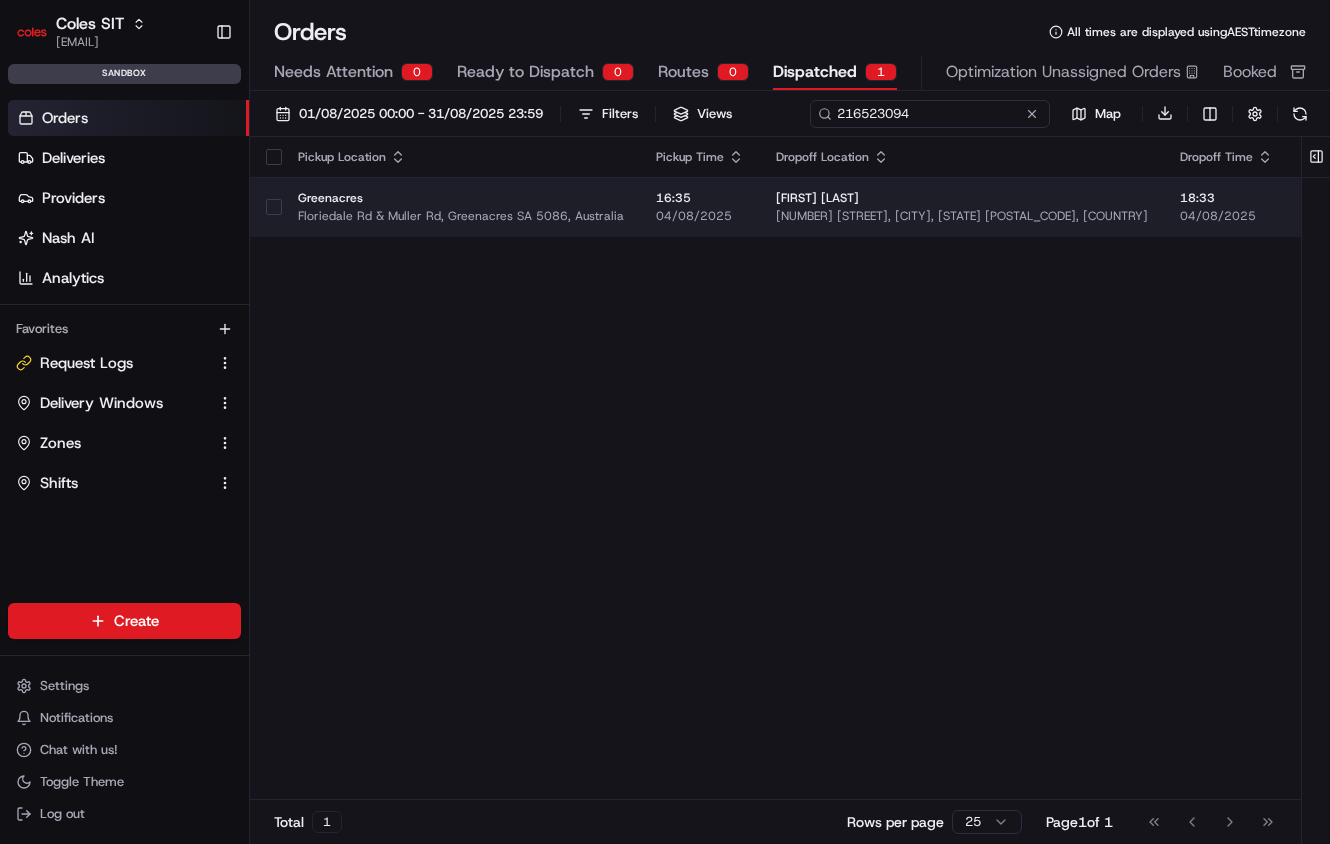 type on "216523094" 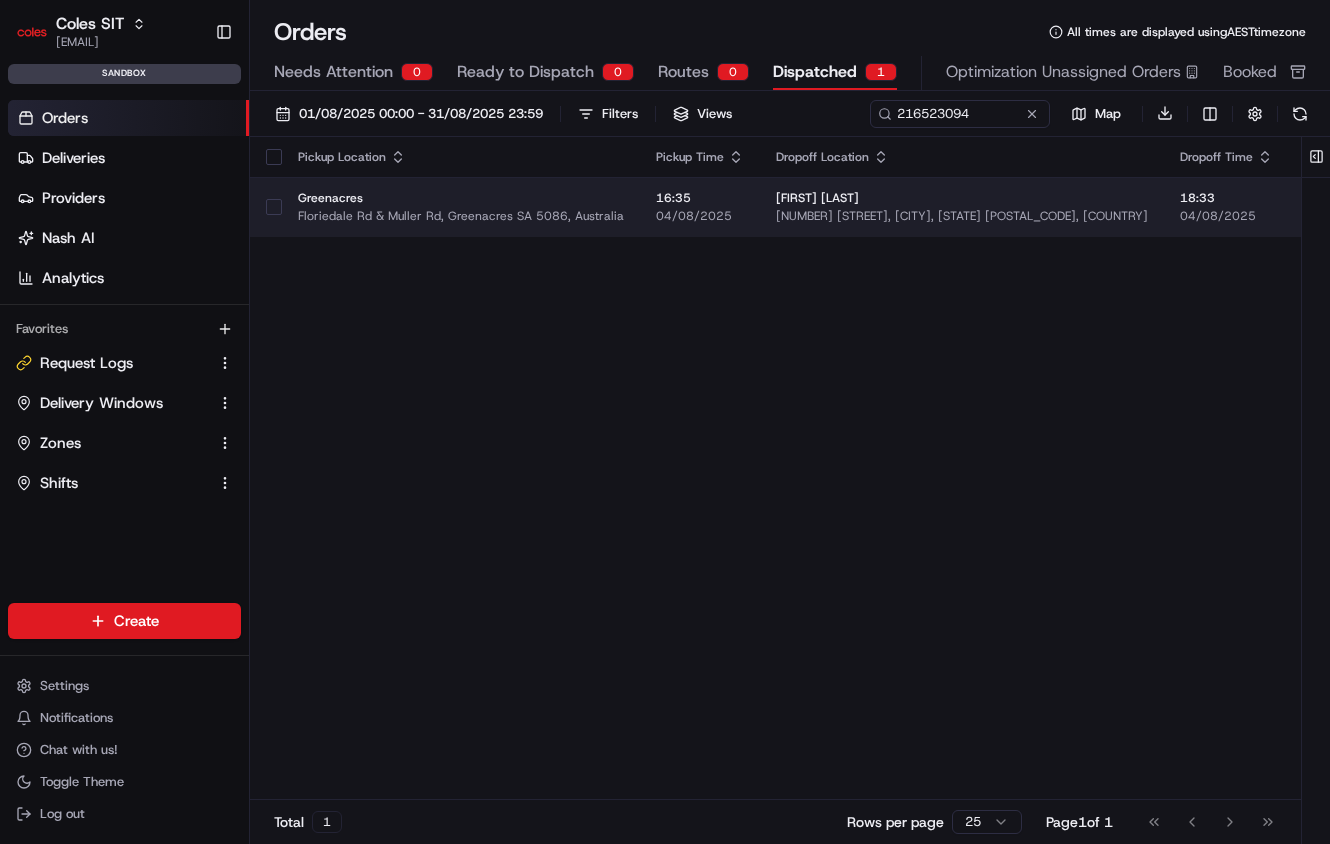 click on "Greenacres" at bounding box center (461, 198) 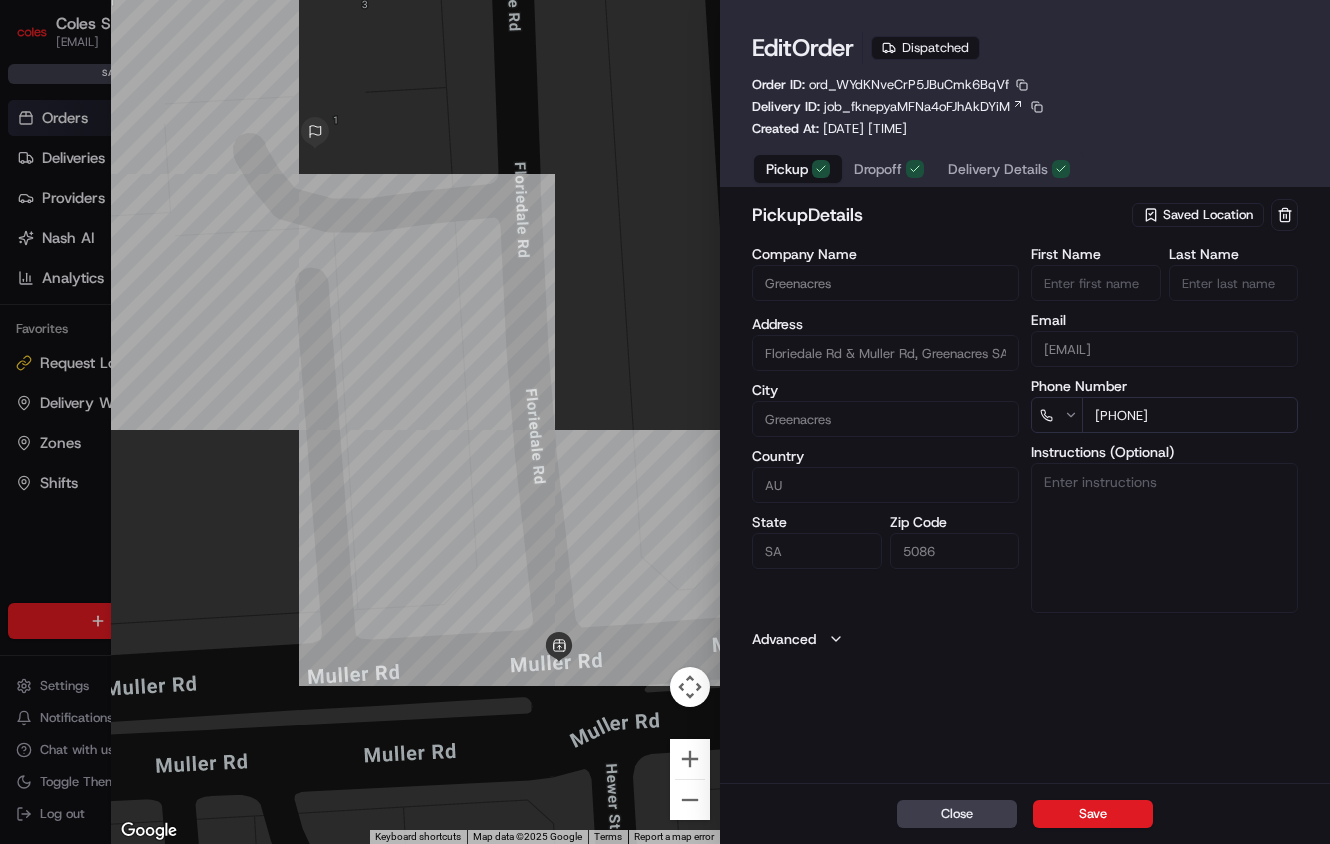 click on "Delivery Details" at bounding box center [1009, 169] 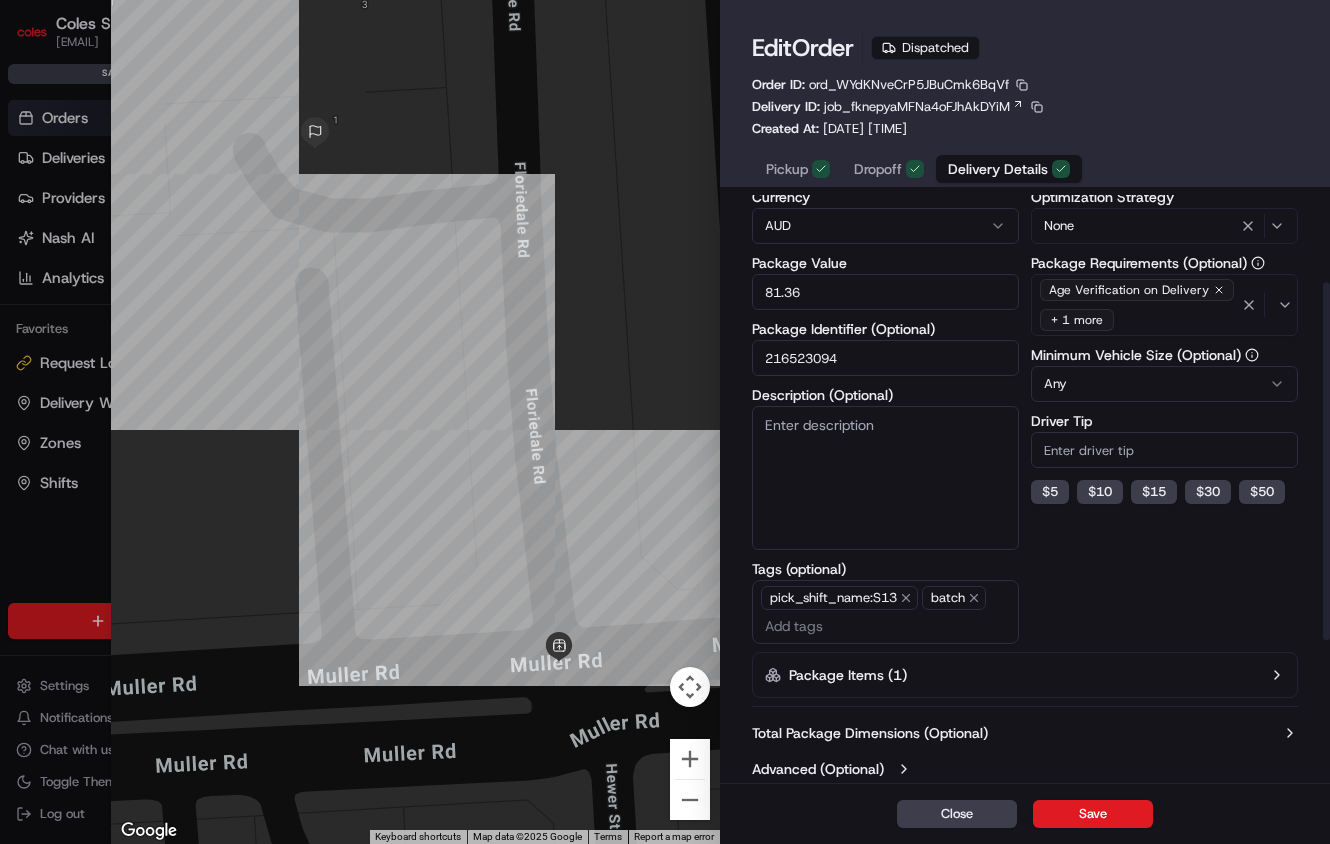 scroll, scrollTop: 376, scrollLeft: 0, axis: vertical 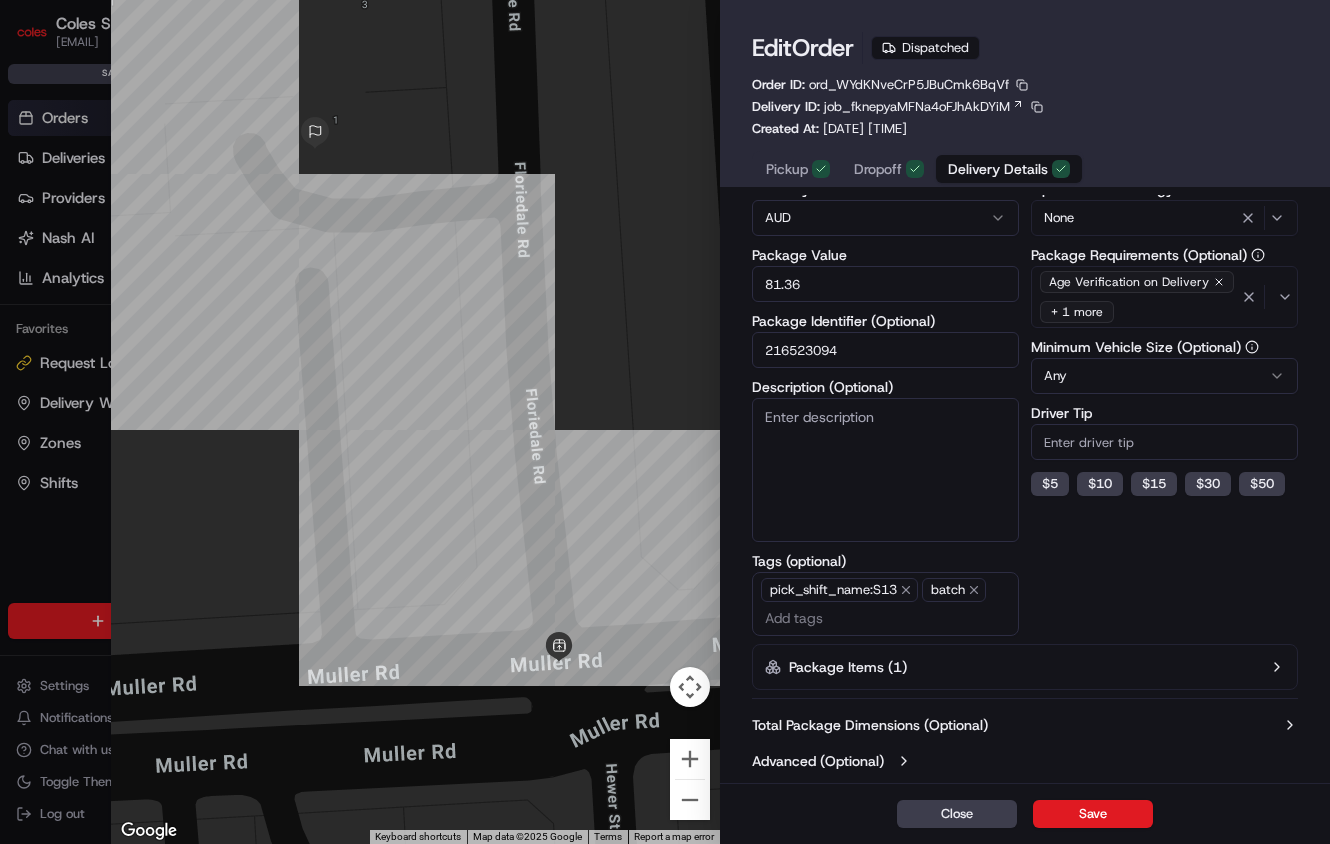 click on "Advanced (Optional)" at bounding box center [818, 761] 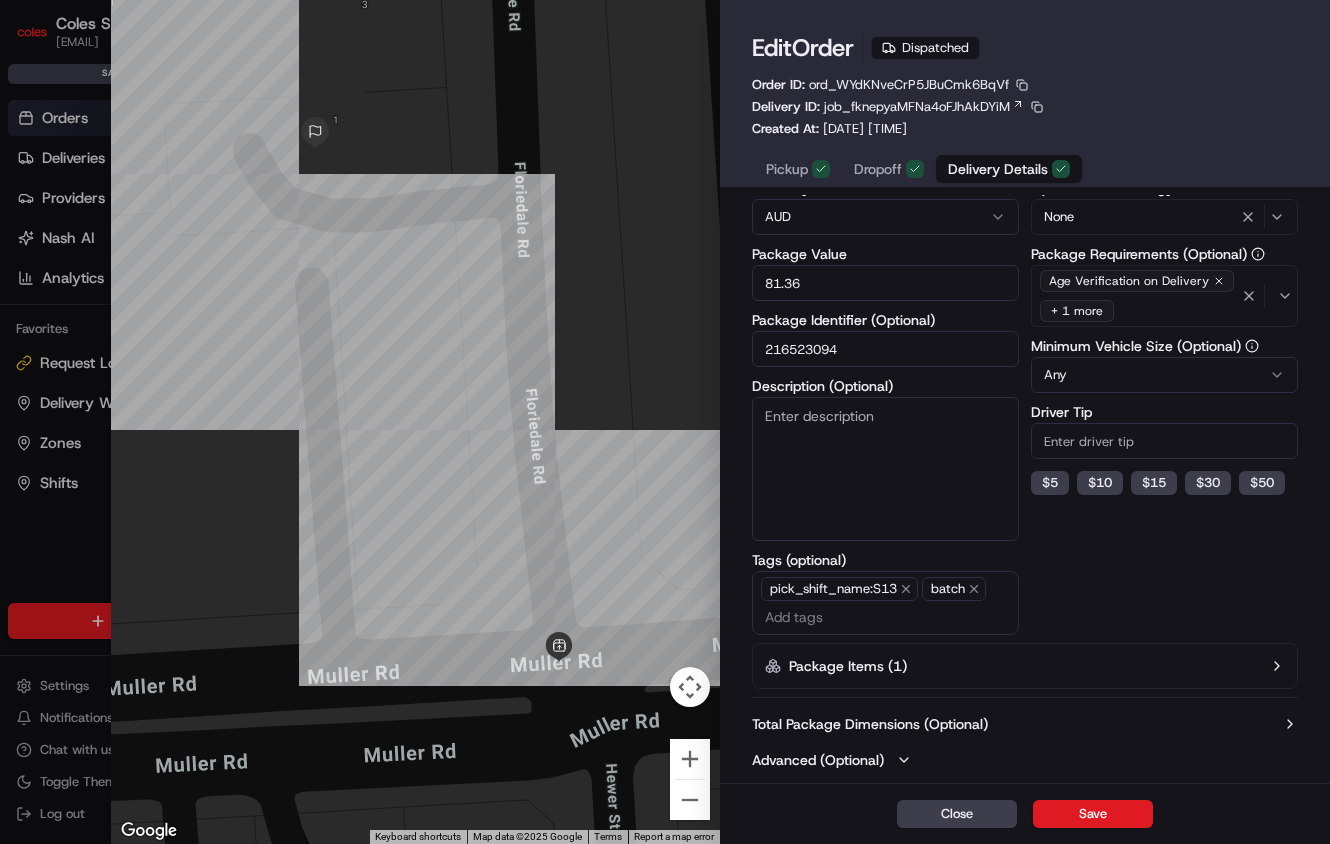 click on "Advanced (Optional)" at bounding box center (818, 760) 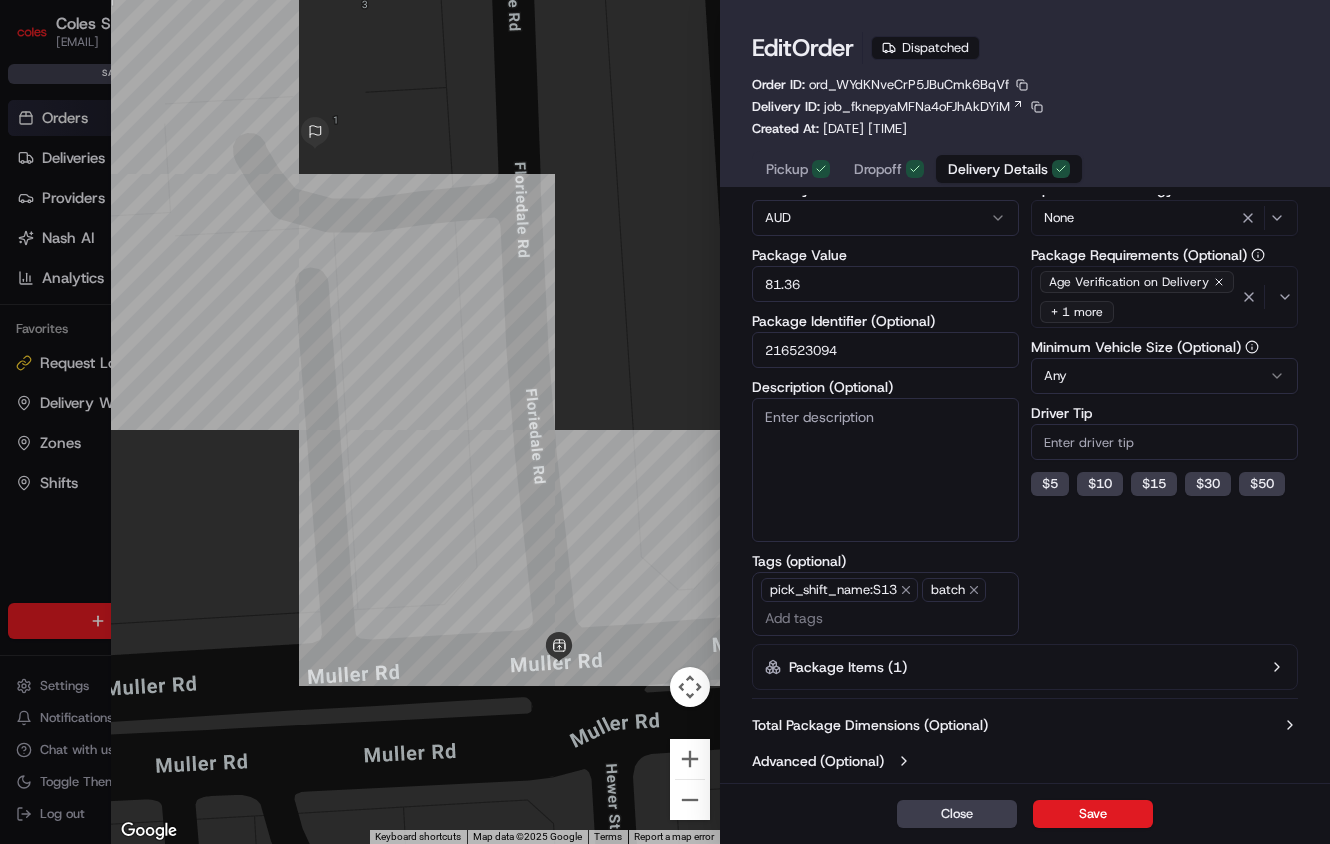 click on "Advanced (Optional)" at bounding box center [818, 761] 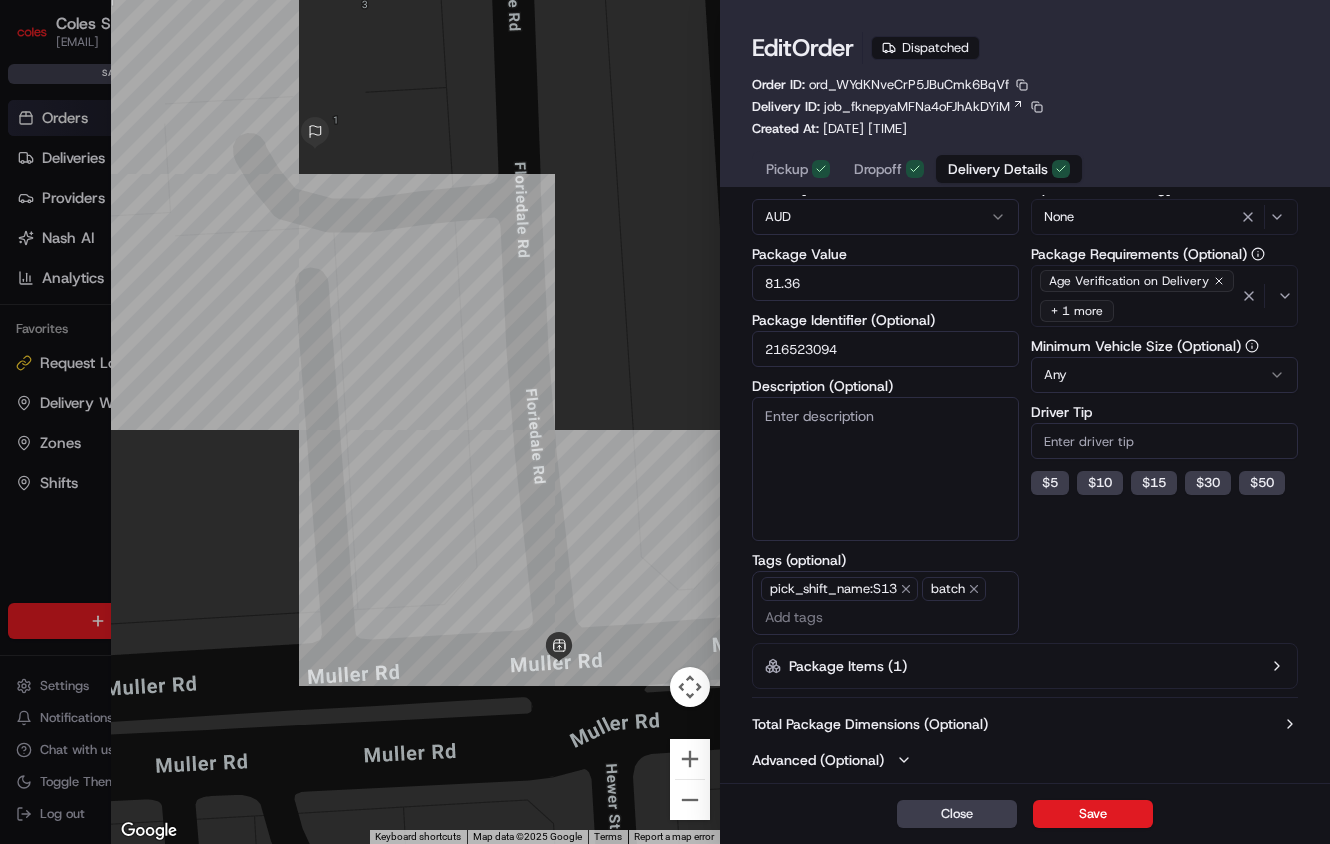 type 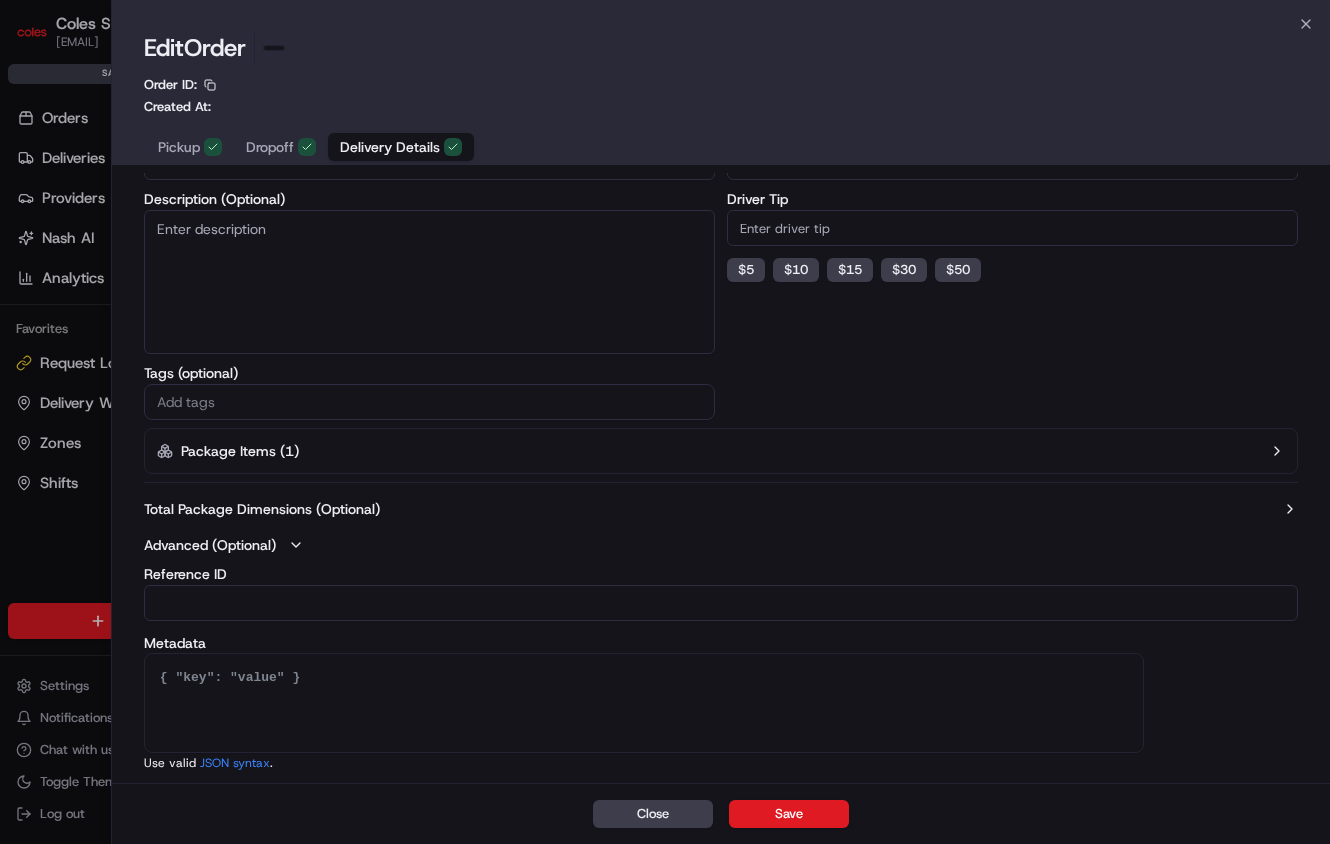 scroll, scrollTop: 334, scrollLeft: 0, axis: vertical 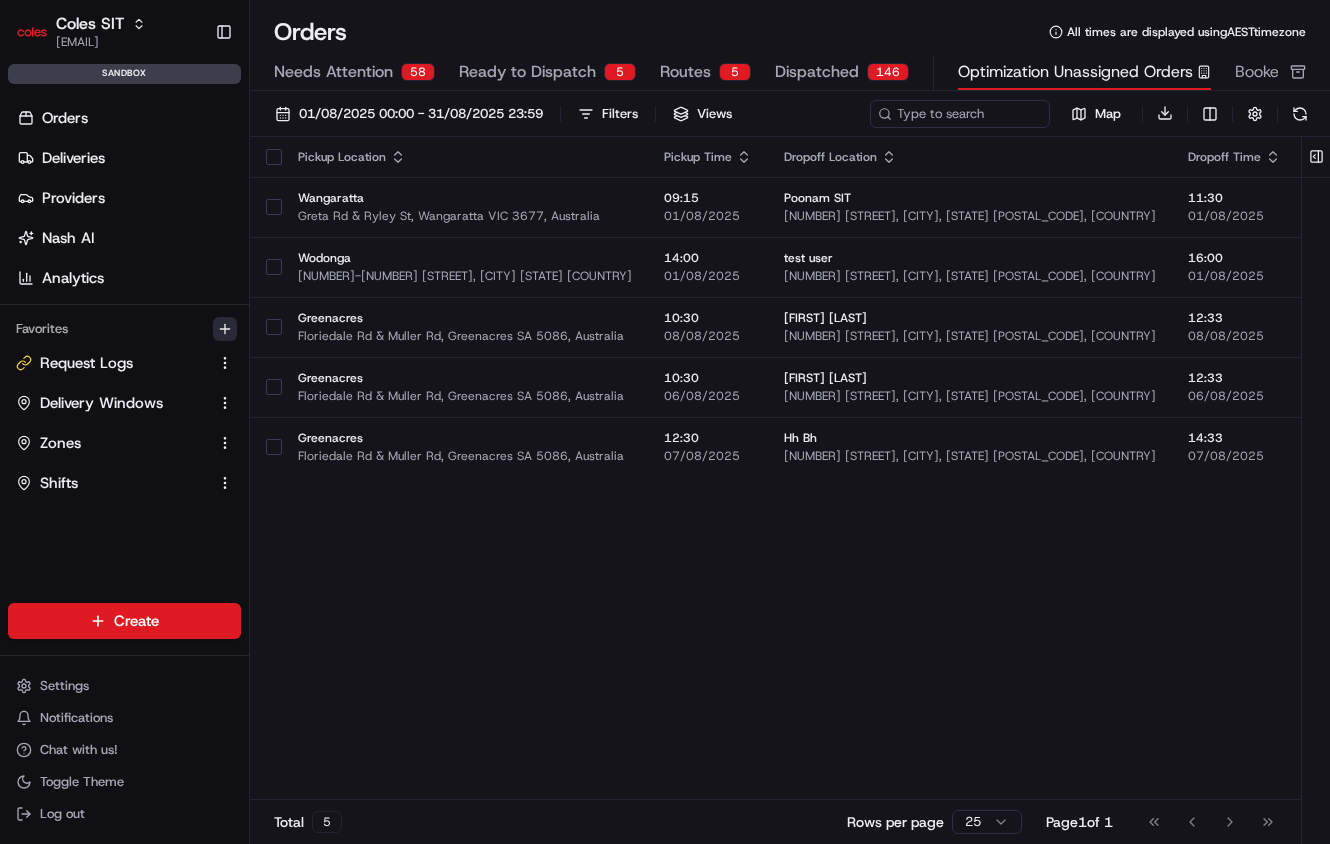 click 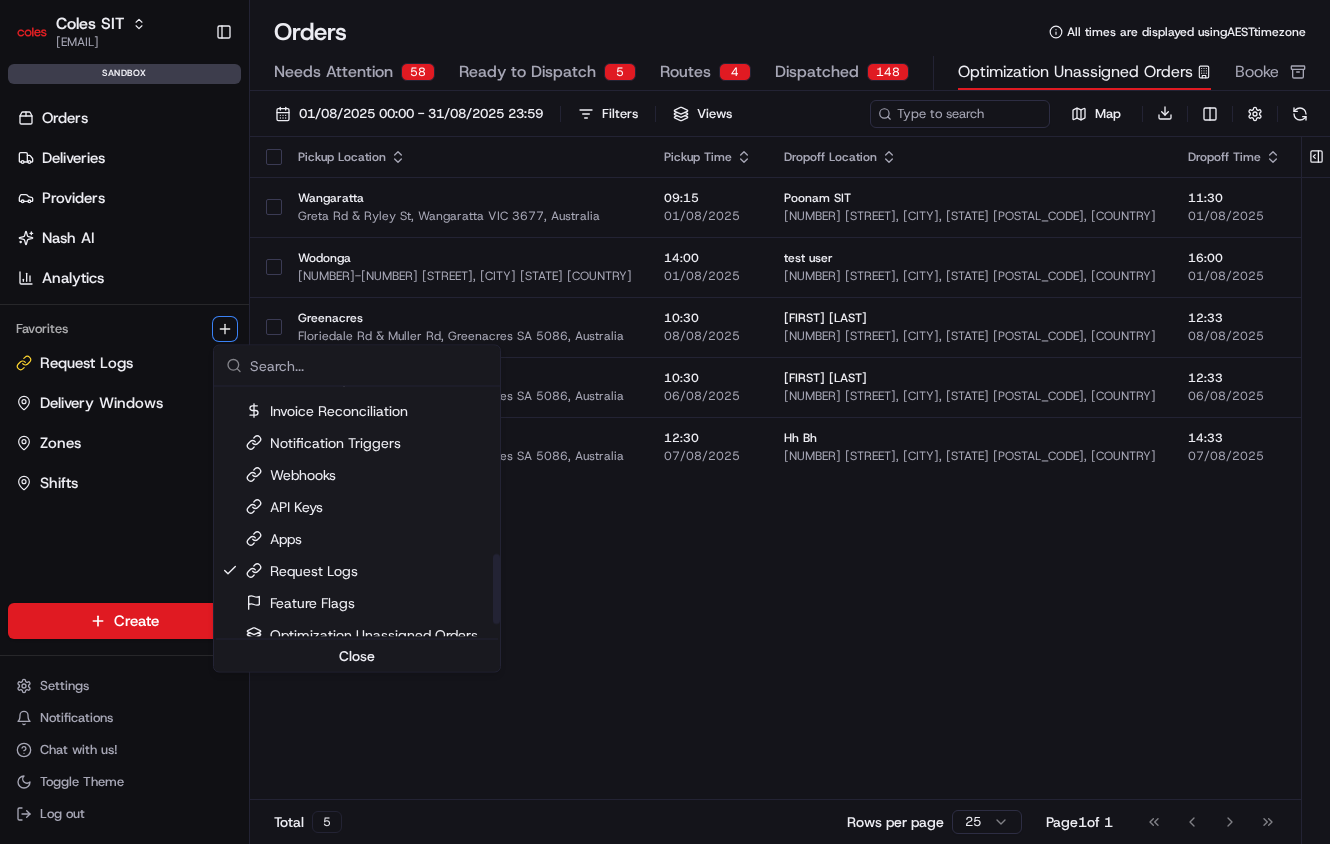 scroll, scrollTop: 603, scrollLeft: 0, axis: vertical 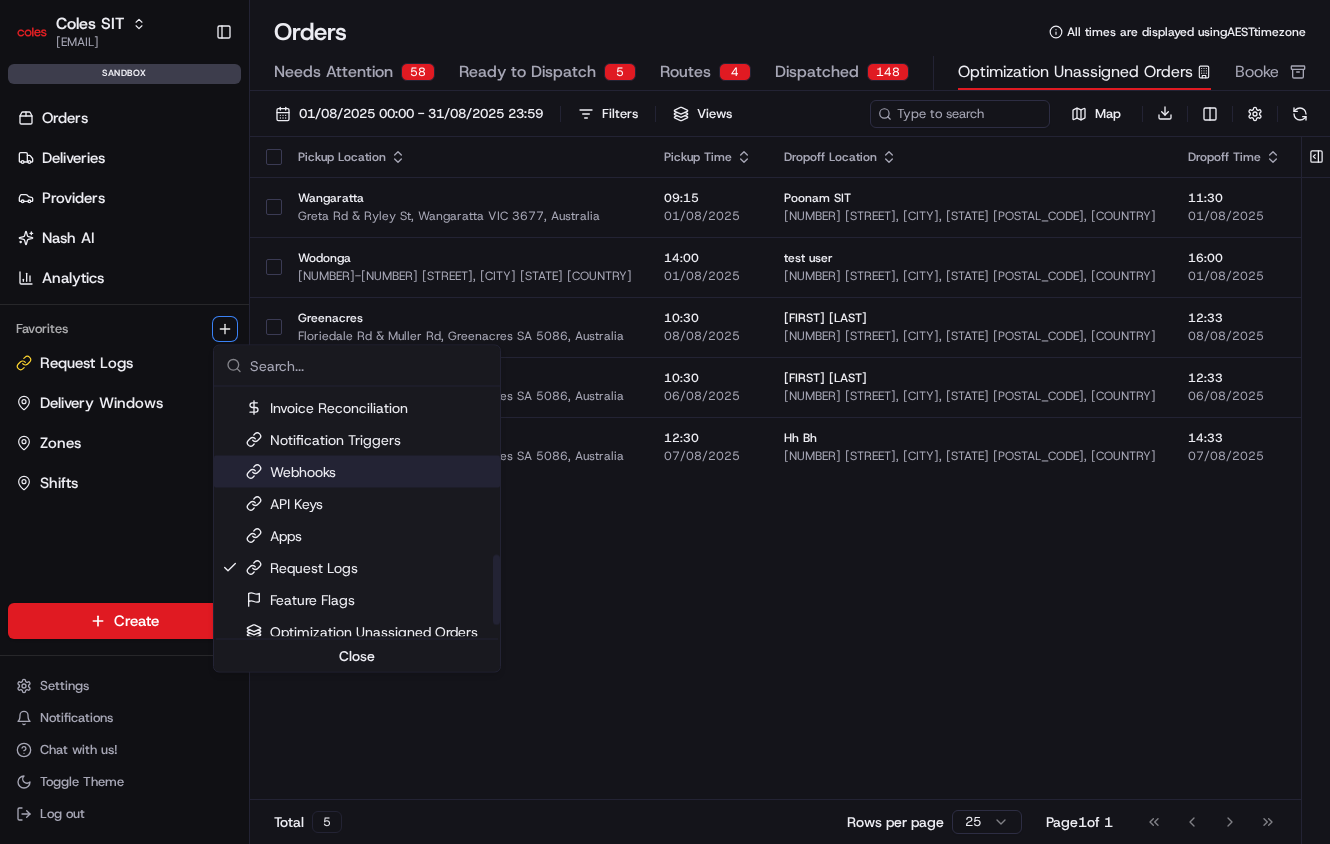 click on "Webhooks" at bounding box center [357, 472] 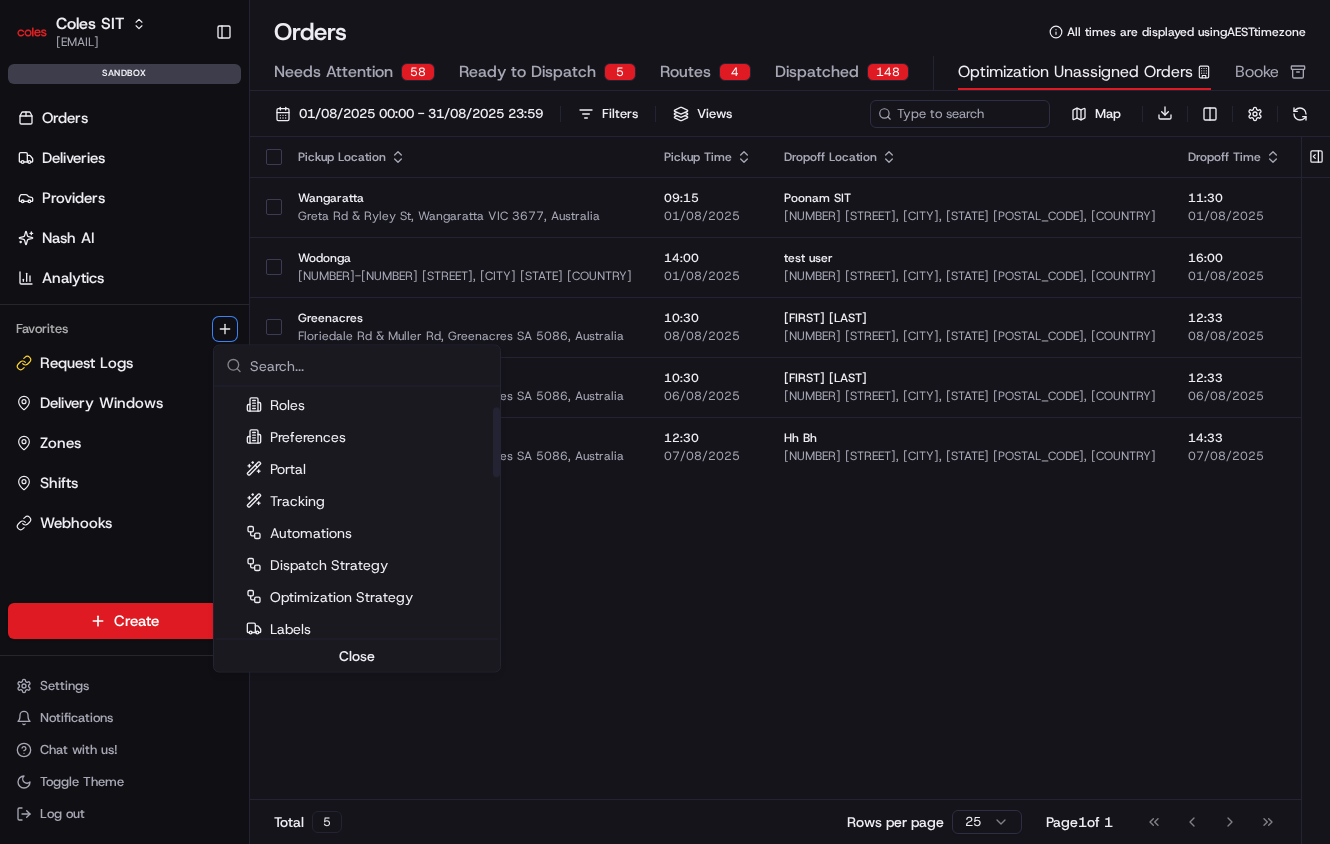 scroll, scrollTop: 77, scrollLeft: 0, axis: vertical 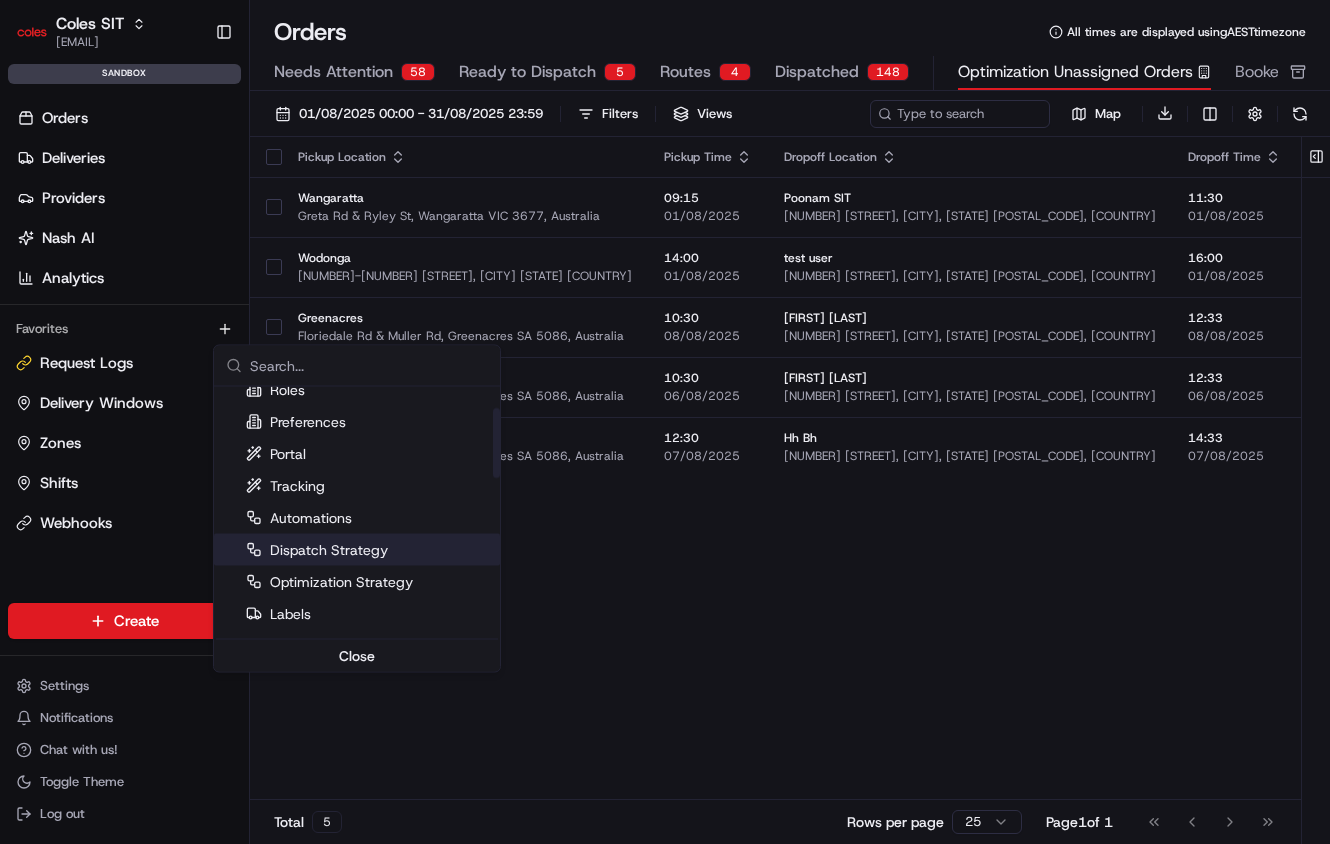 click on "Coles SIT [EMAIL] Toggle Sidebar sandbox Orders Deliveries Providers Nash AI Analytics Favorites Request Logs Delivery Windows Zones Shifts Webhooks Main Menu Members & Organization Organization Users Roles Preferences Customization Tracking Orchestration Automations Dispatch Strategy Optimization Strategy Locations Pickup Locations Dropoff Locations Zones Shifts Delivery Windows Billing Billing Integrations Notification Triggers Webhooks API Keys Request Logs Create Settings Notifications Chat with us! Toggle Theme Log out Orders All times are displayed using AEST timezone Needs Attention 58 Ready to Dispatch 5 Routes 4 Dispatched 148 Optimization Unassigned Orders Booked Needs Attention 01/08/2025 00:00 - 31/08/2025 23:59 Filters Views Map Download Pickup Location Pickup Time Dropoff Location Dropoff Time Order Value Order Details Delivery Details Actions Wangaratta Greta Rd & Ryley St, Wangaratta [CITY] [STATE] [POSTAL_CODE], [COUNTRY] 09:15 01/08/2025 [FIRST] SIT 11:30 01/08/2025 AU$163.67" at bounding box center (665, 422) 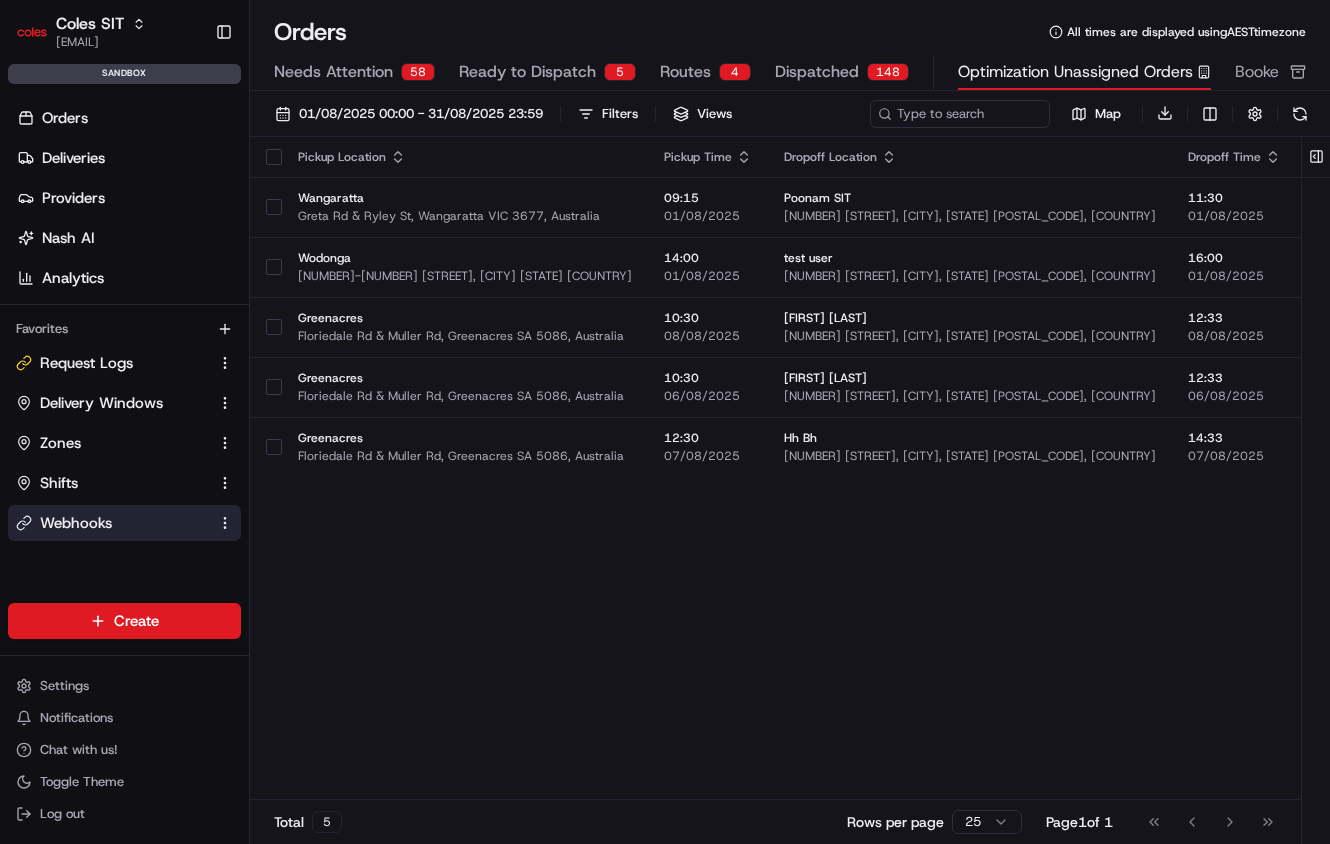click on "Webhooks" at bounding box center (76, 523) 